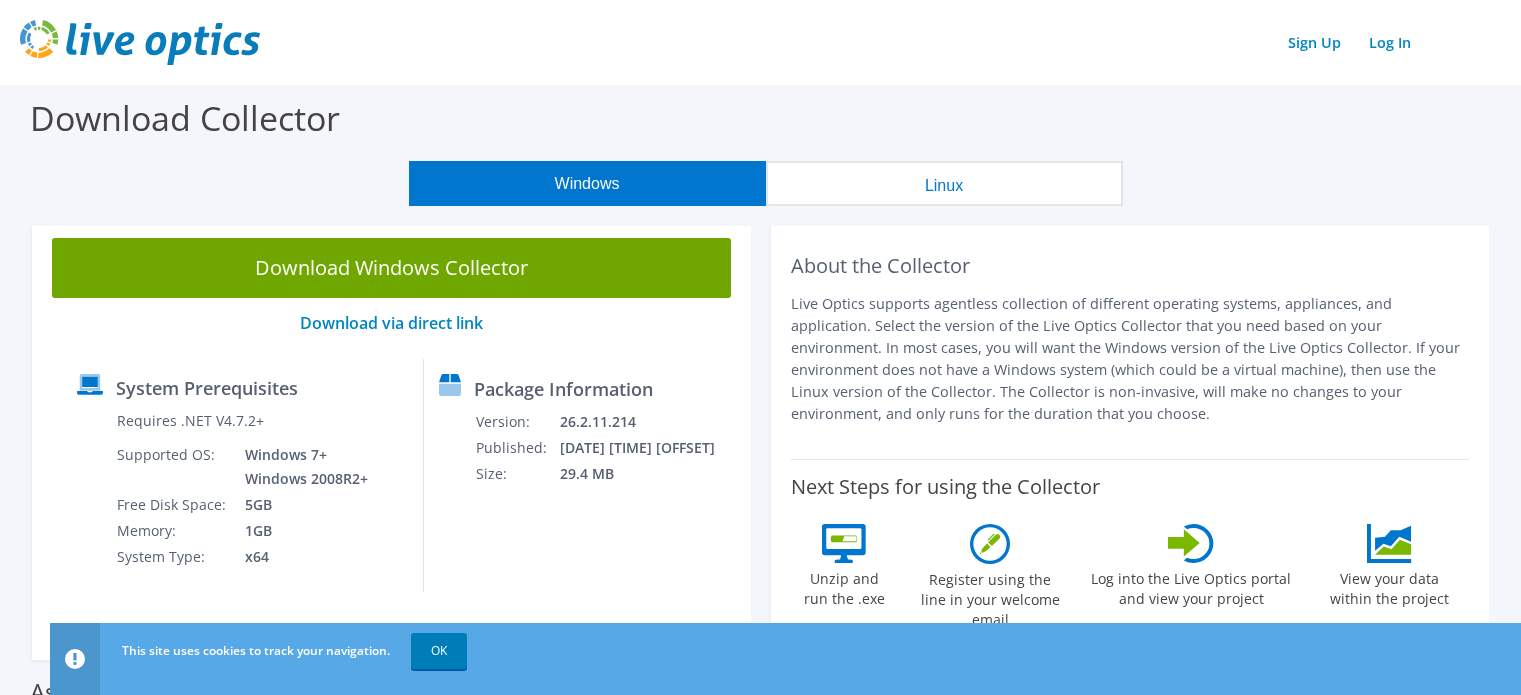scroll, scrollTop: 0, scrollLeft: 0, axis: both 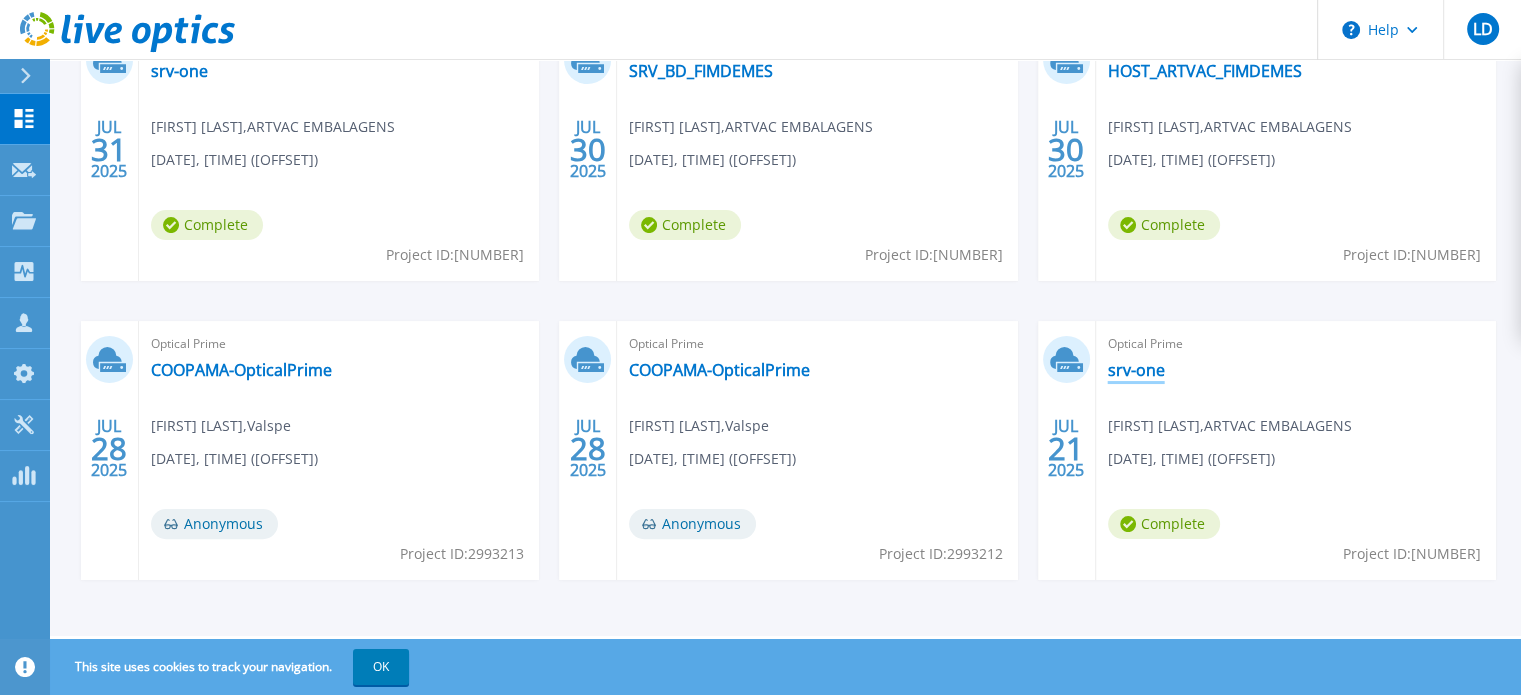 click on "srv-one" at bounding box center (1136, 370) 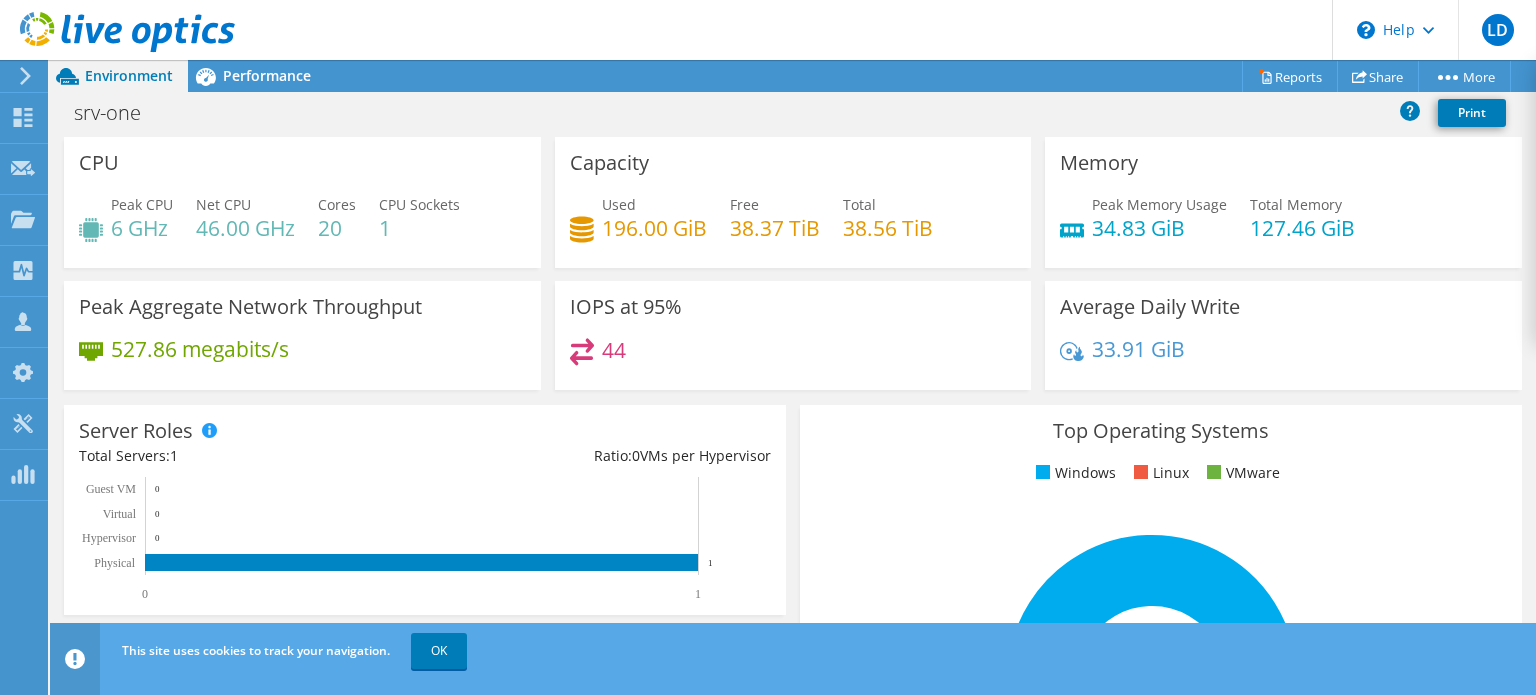 scroll, scrollTop: 0, scrollLeft: 0, axis: both 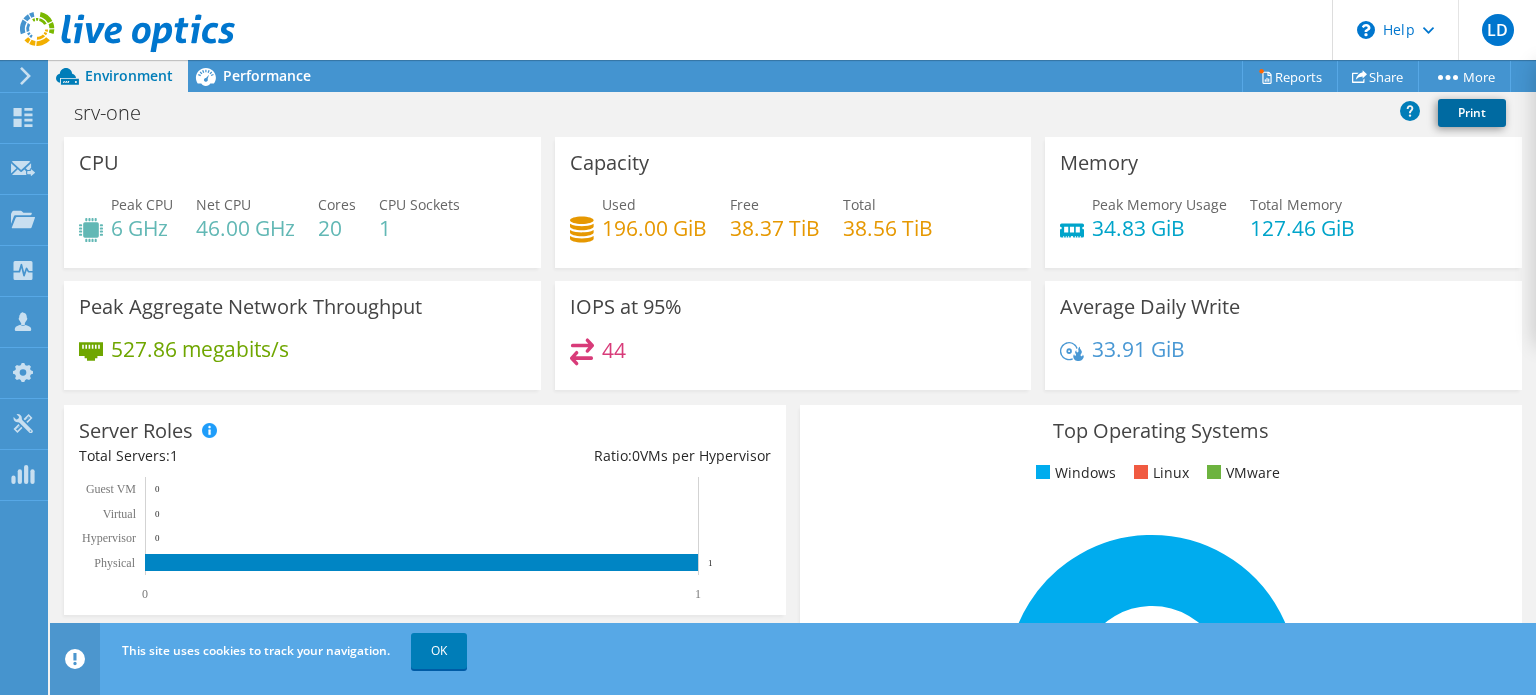 click on "Print" at bounding box center [1472, 113] 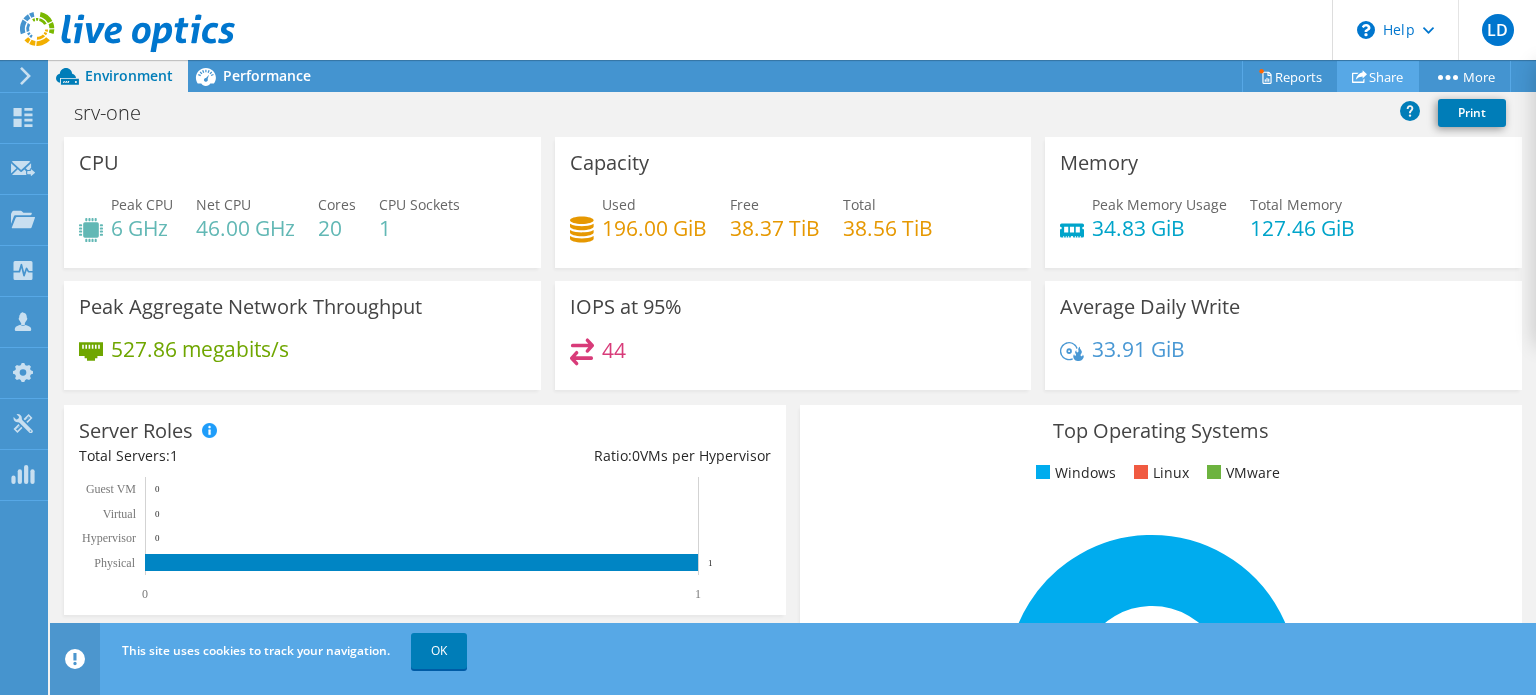 click 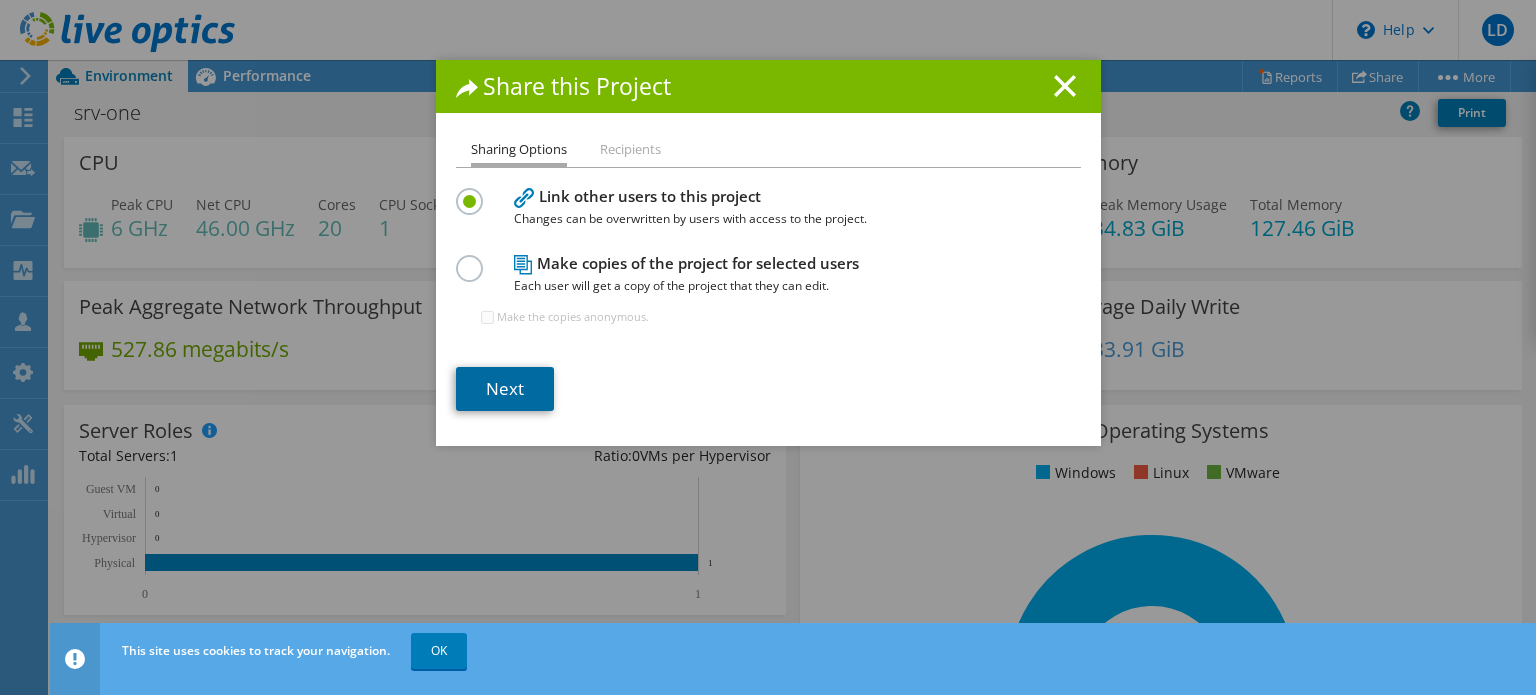 click on "Next" at bounding box center [505, 389] 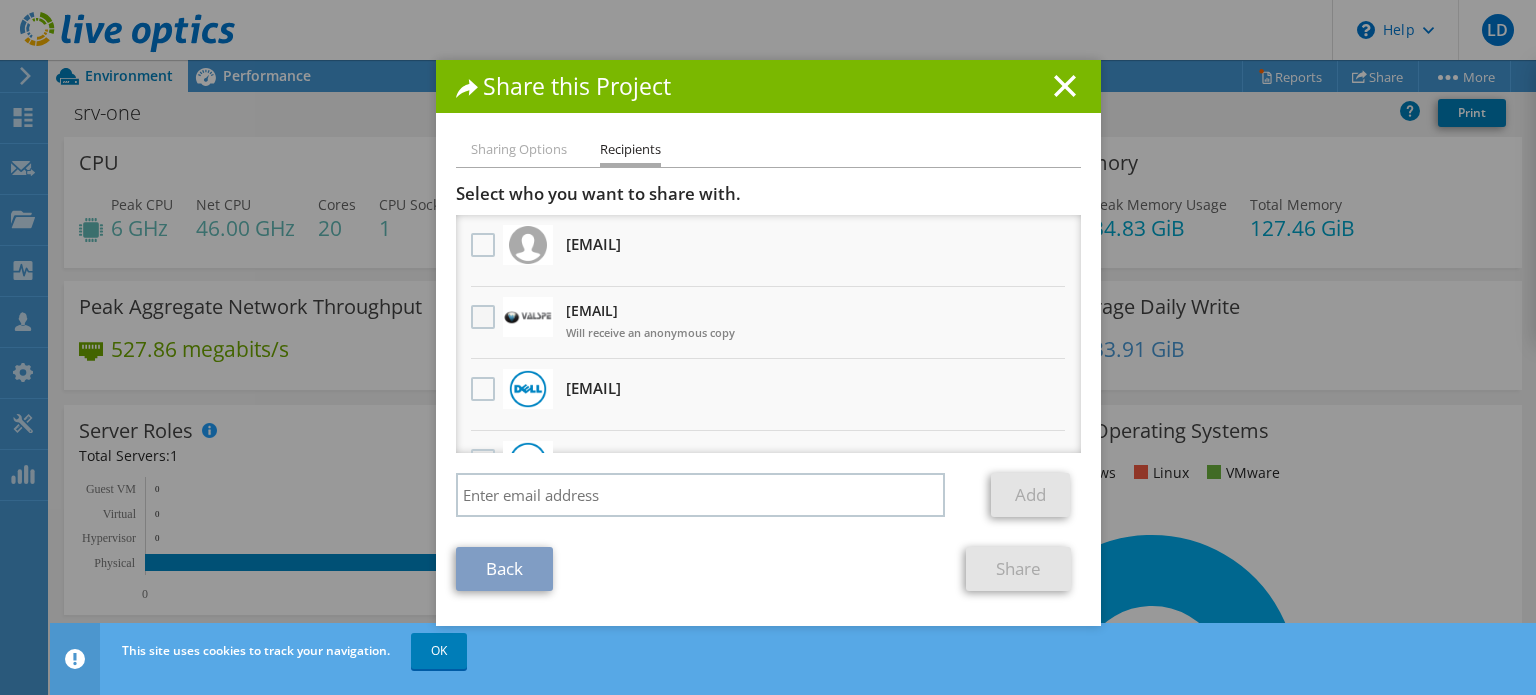 click at bounding box center [485, 317] 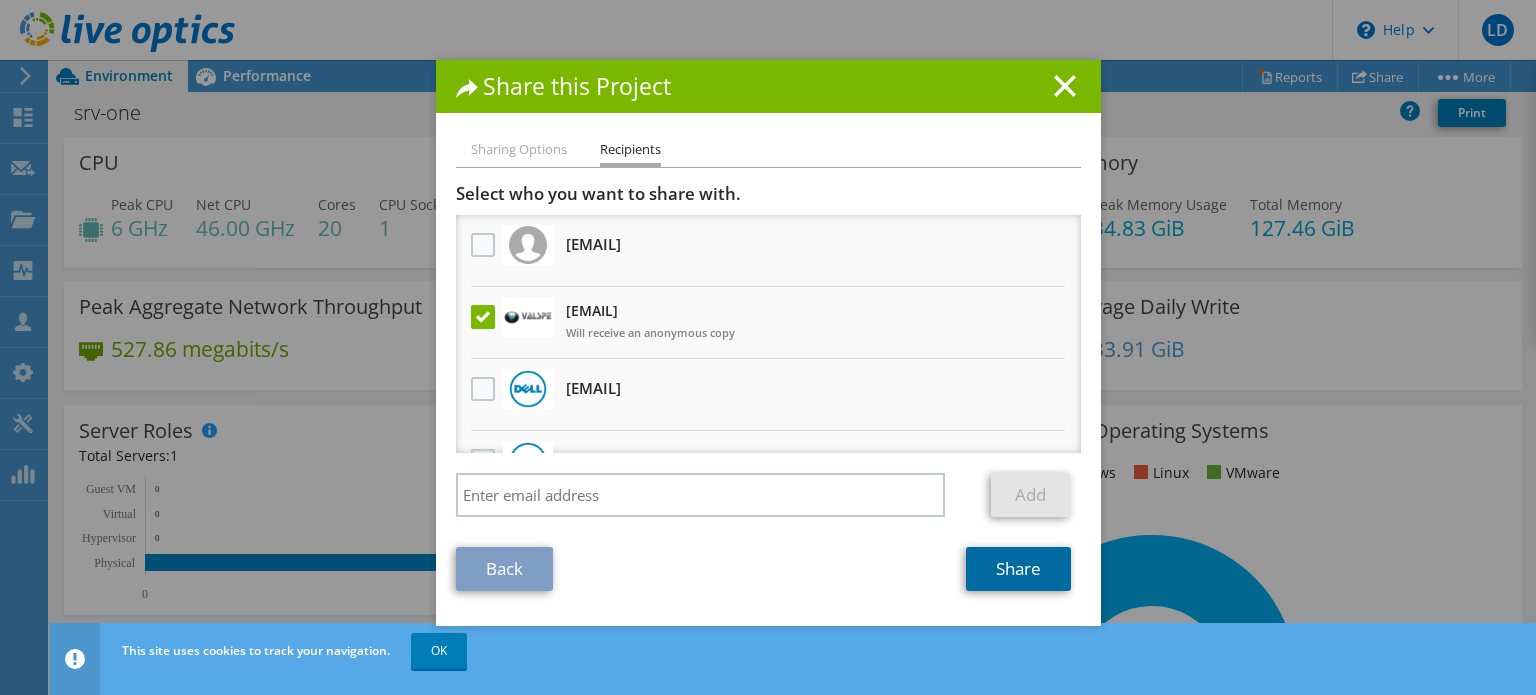 click on "Share" at bounding box center (1018, 569) 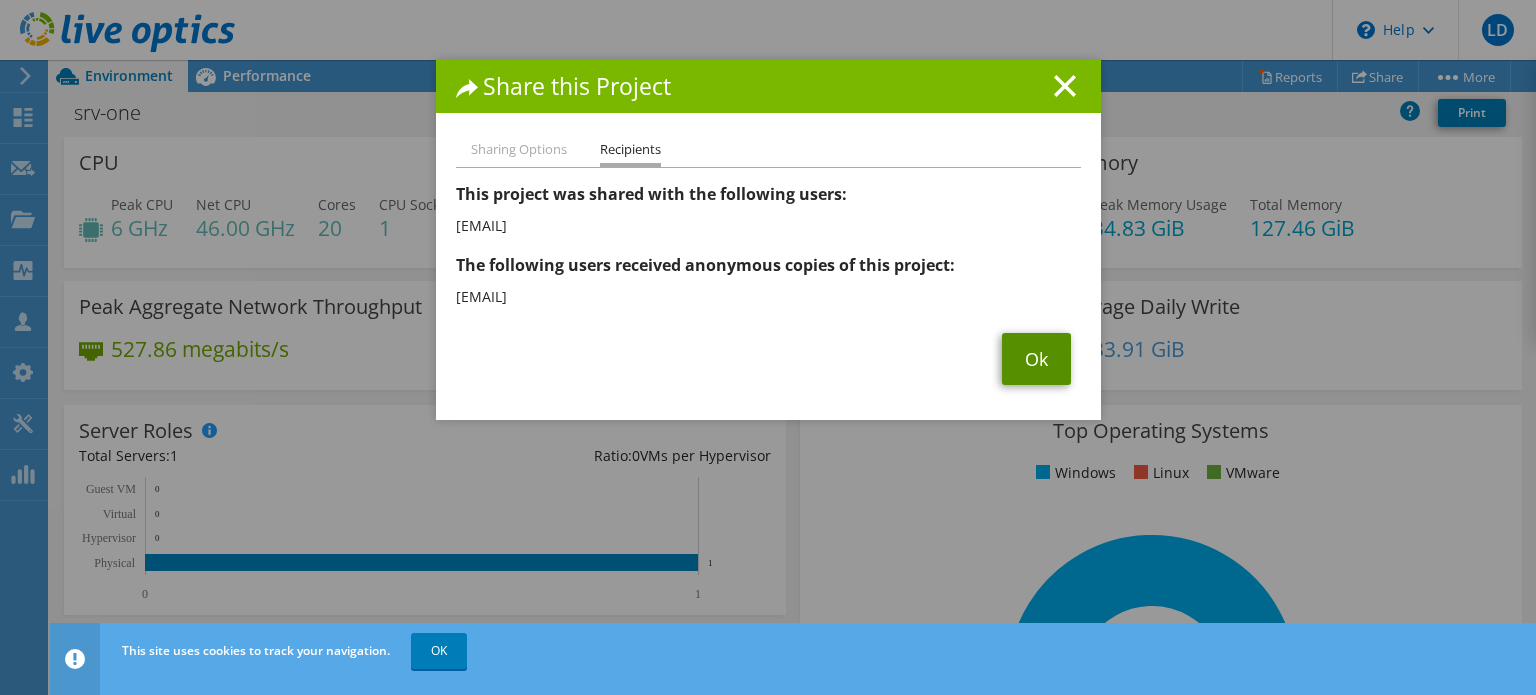 click on "Ok" at bounding box center [1036, 359] 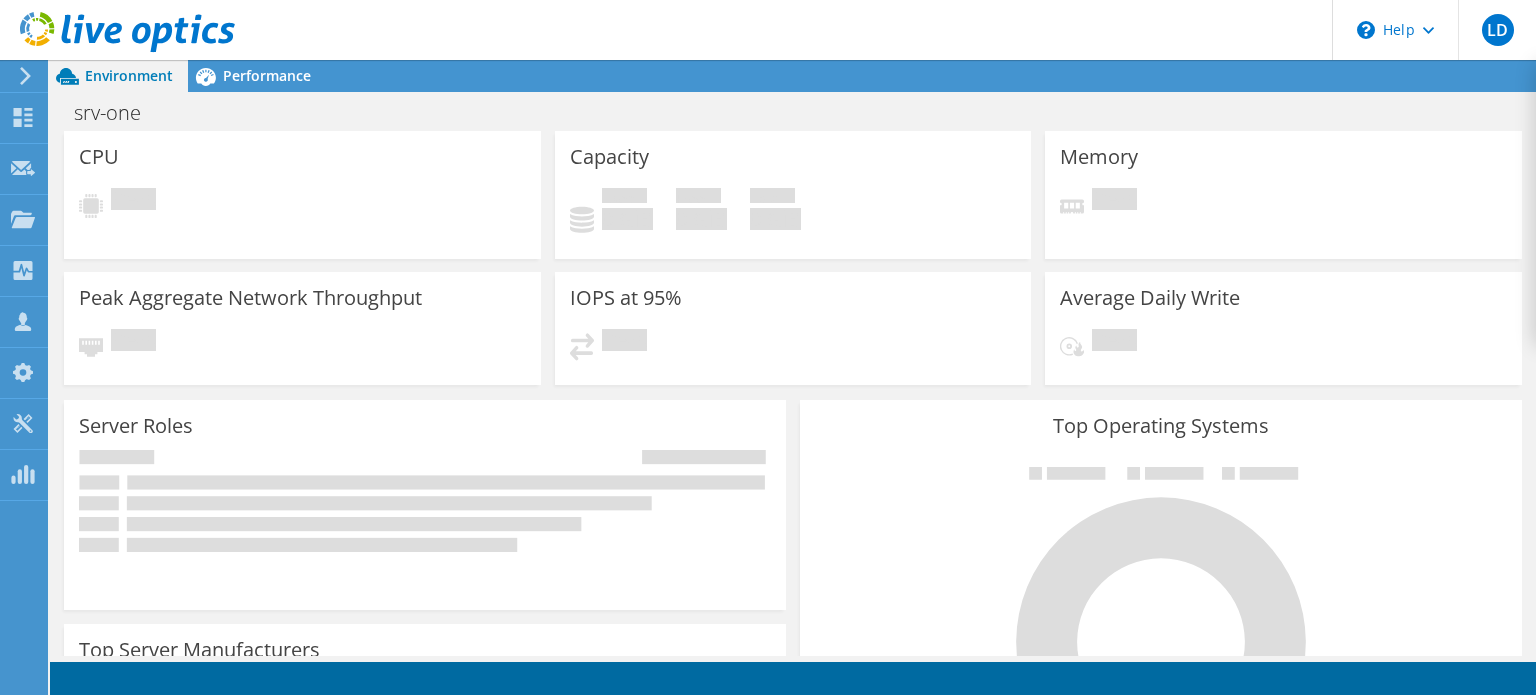 scroll, scrollTop: 0, scrollLeft: 0, axis: both 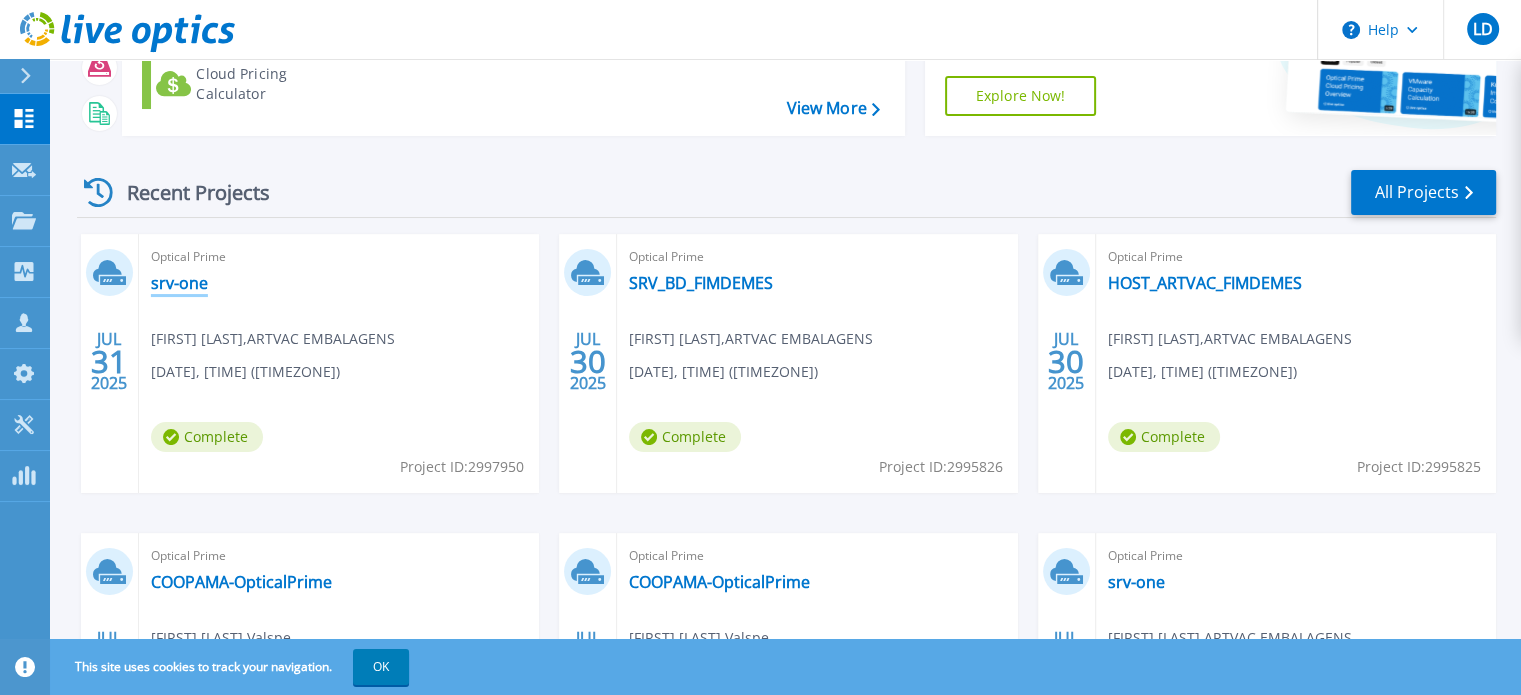 click on "srv-one" at bounding box center (179, 283) 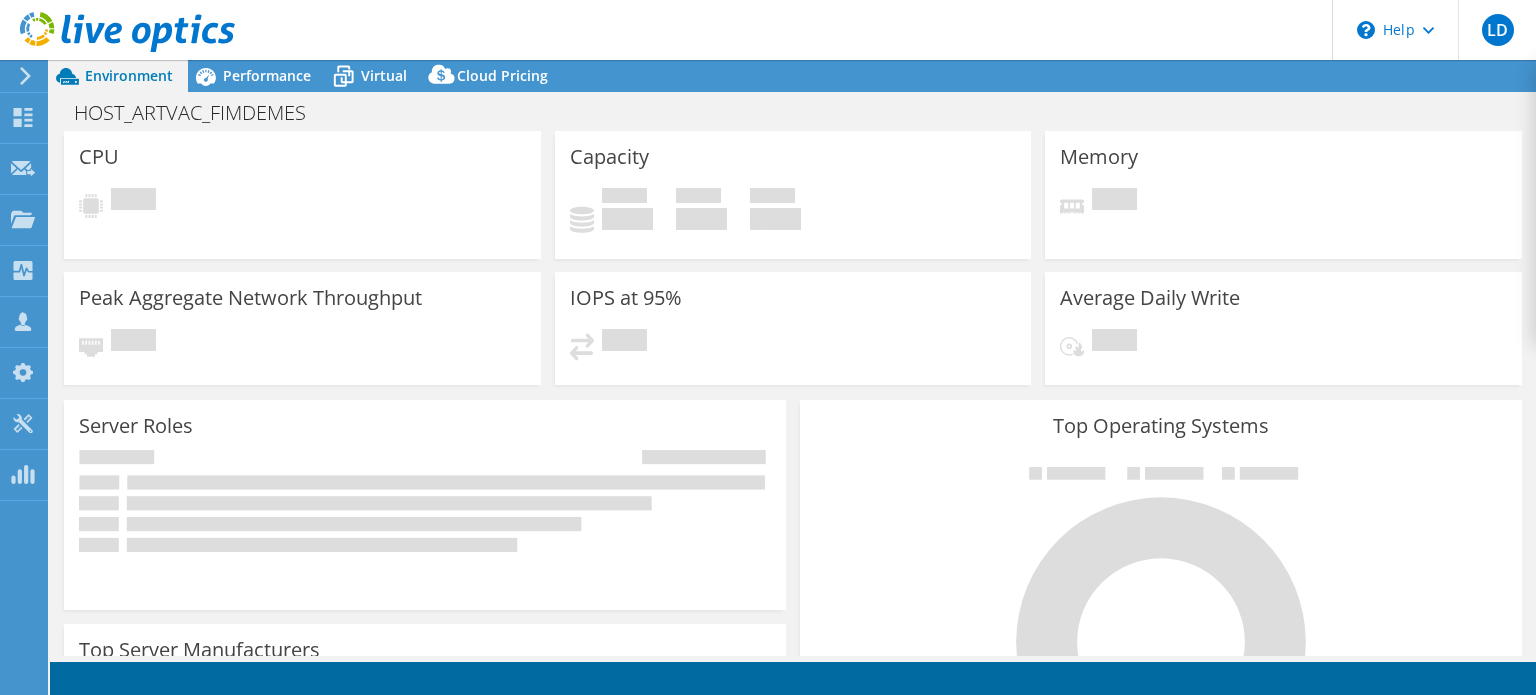 select on "USD" 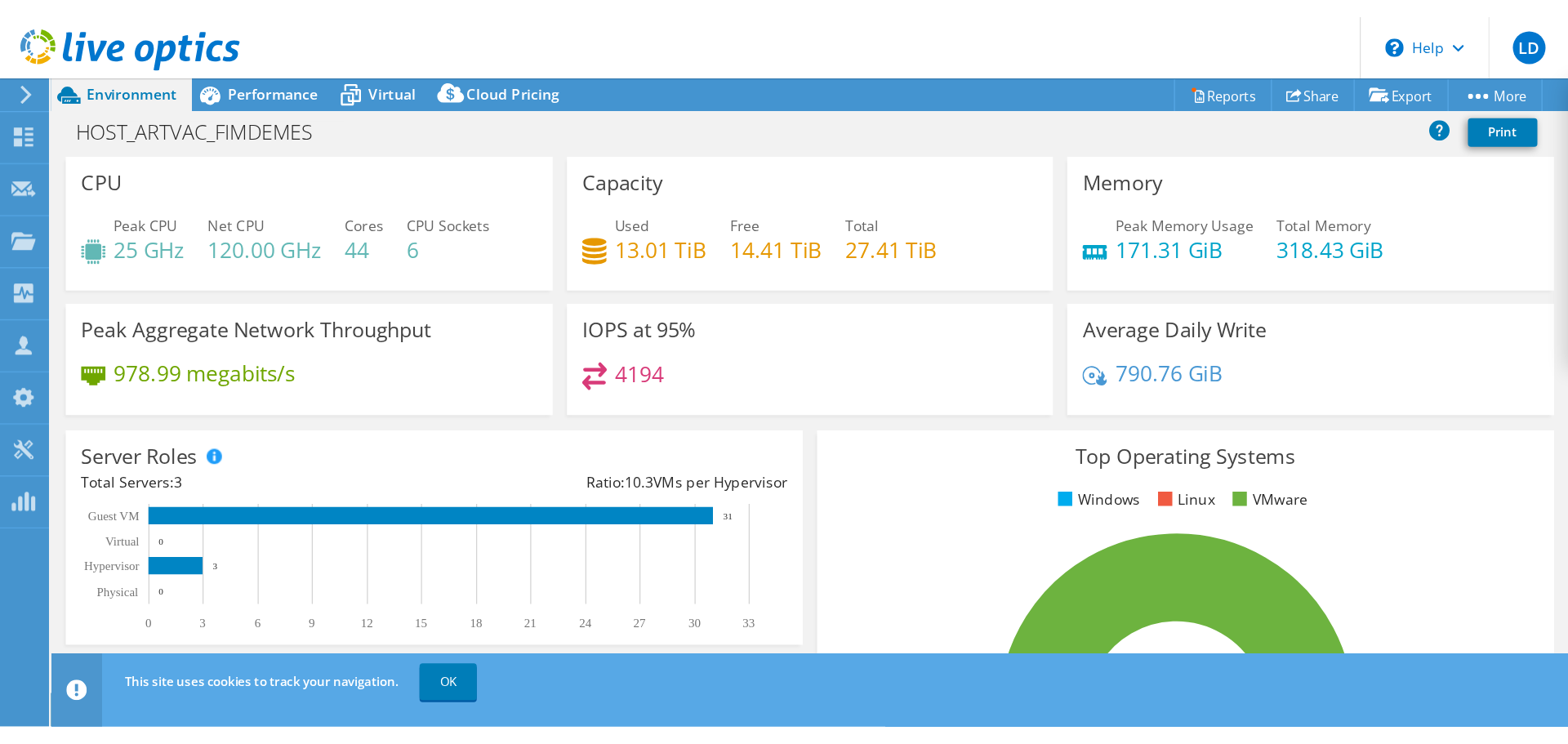 scroll, scrollTop: 0, scrollLeft: 0, axis: both 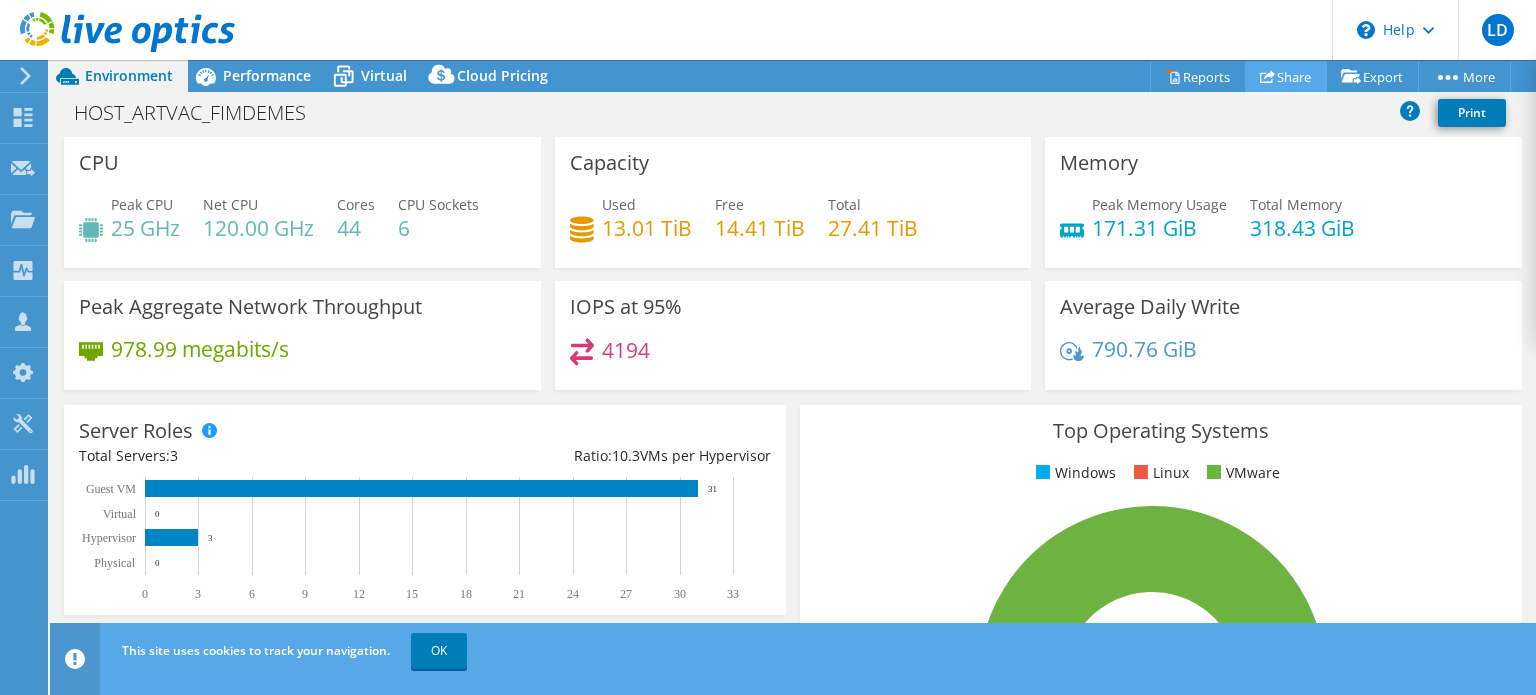 click on "Share" at bounding box center (1286, 76) 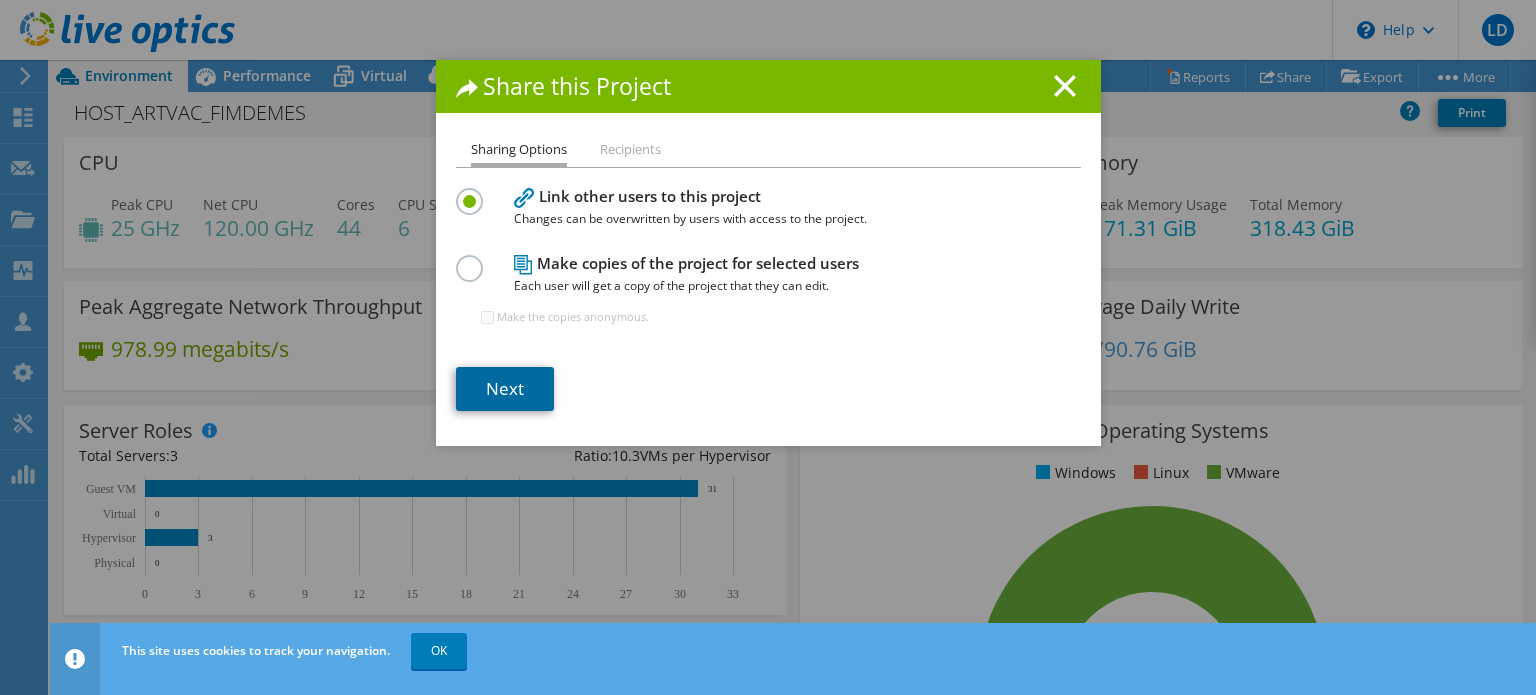 click on "Next" at bounding box center (505, 389) 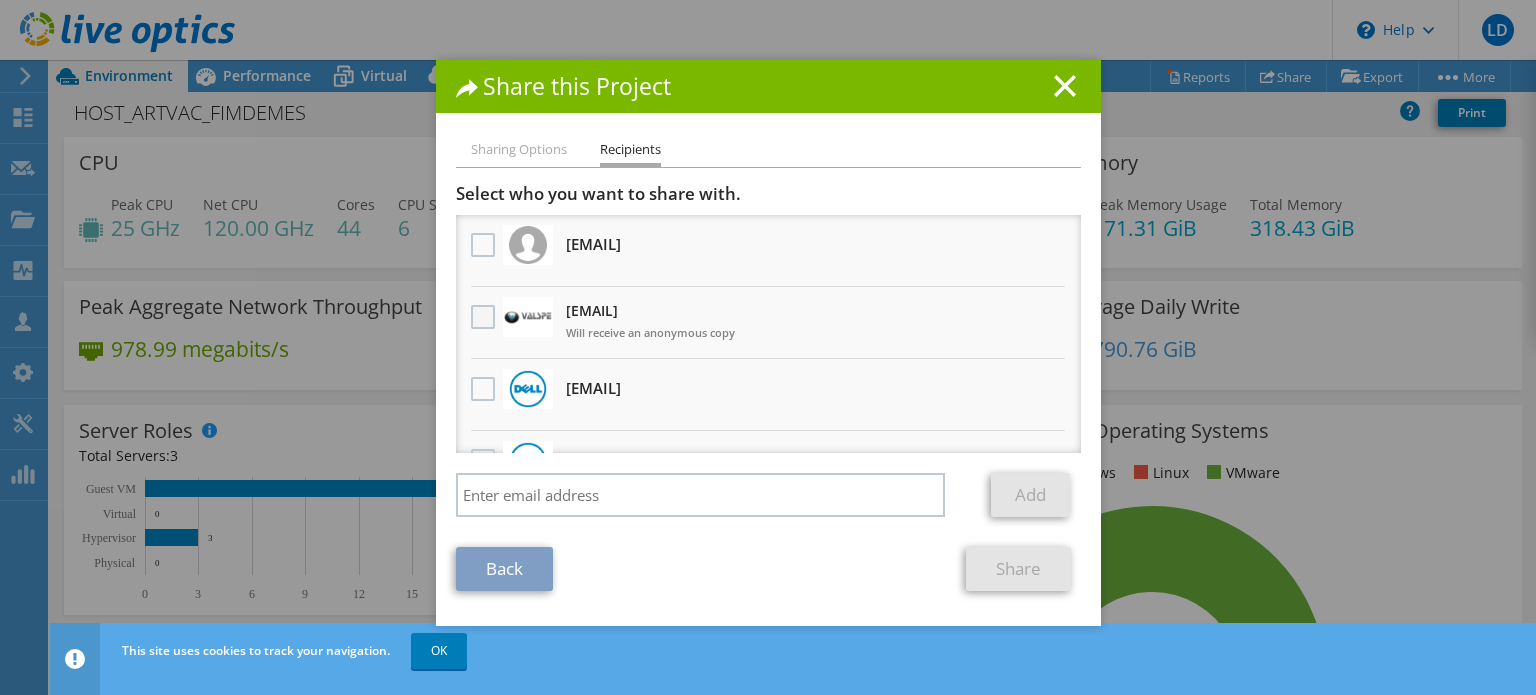 click at bounding box center [485, 317] 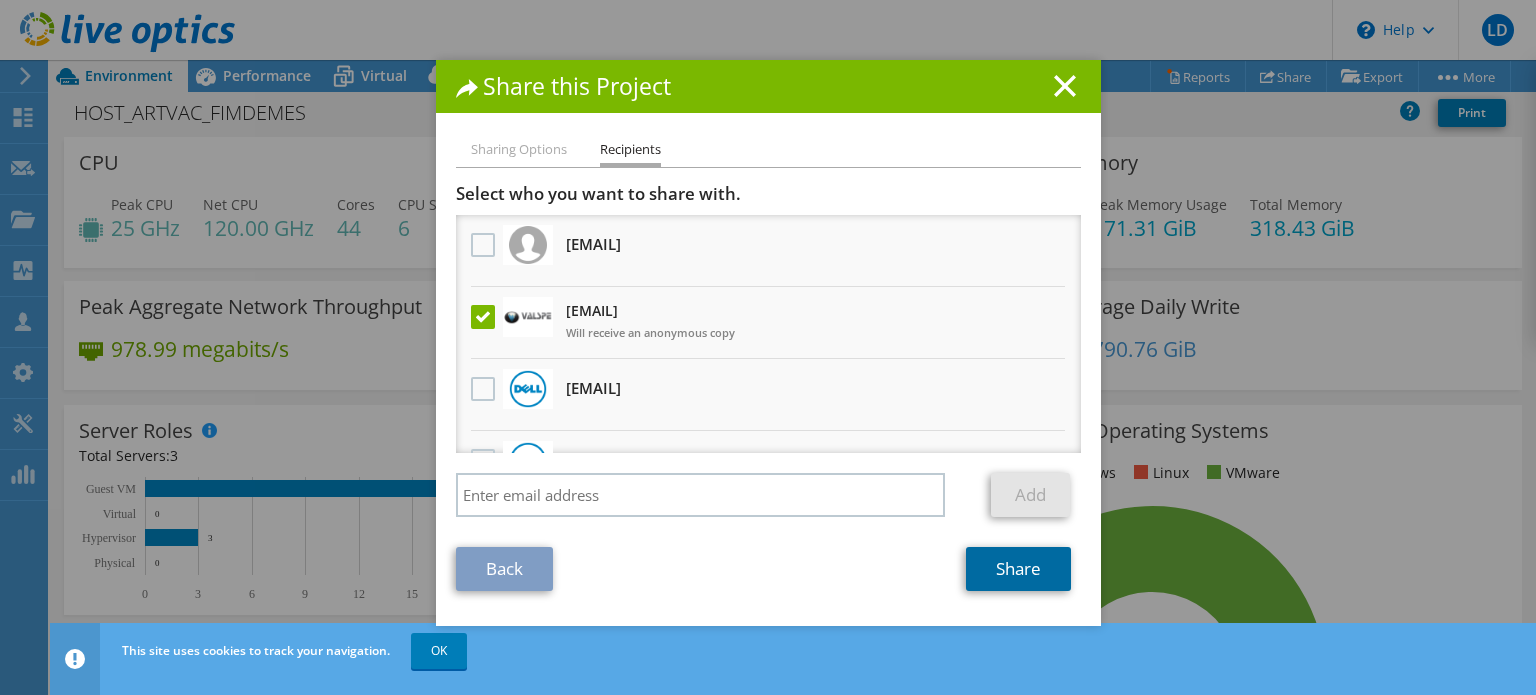 click on "Share" at bounding box center (1018, 569) 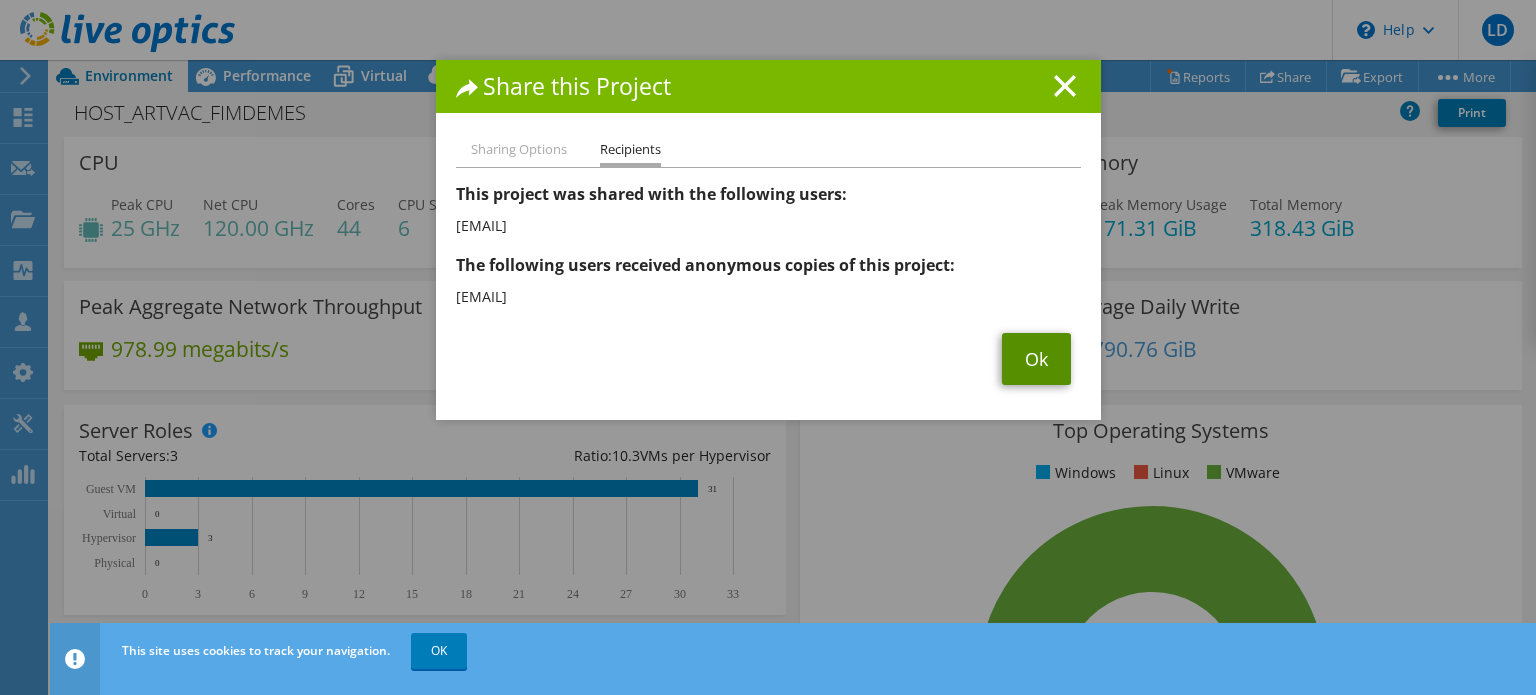 click on "Ok" at bounding box center [1036, 359] 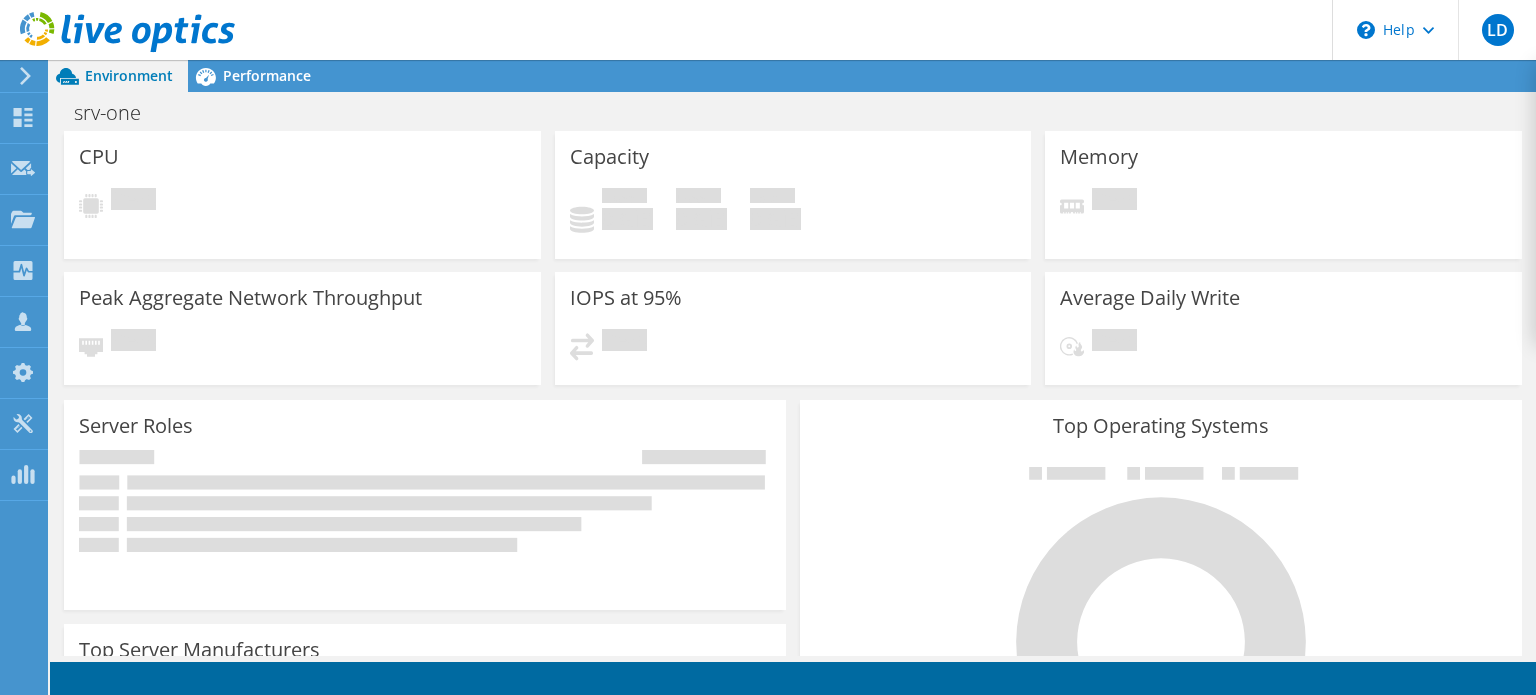 scroll, scrollTop: 0, scrollLeft: 0, axis: both 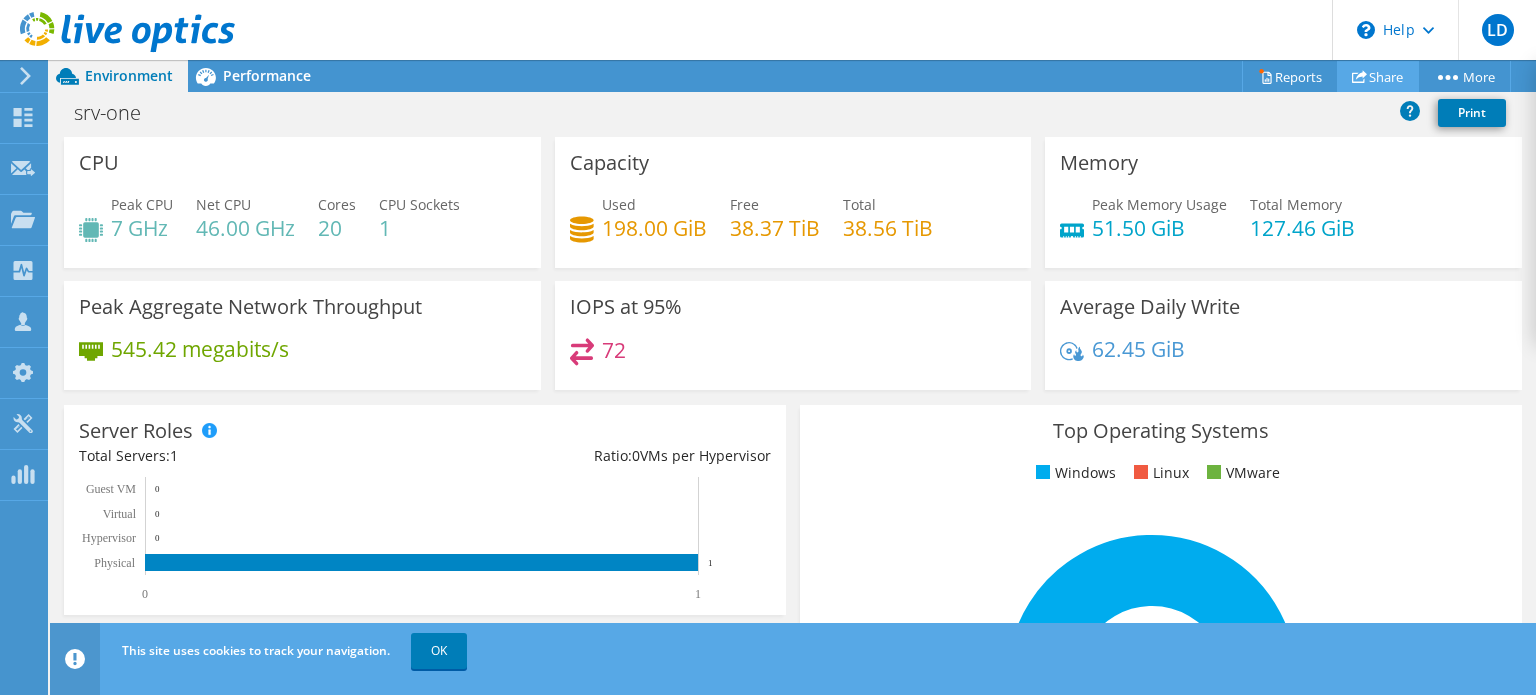 click on "Share" at bounding box center [1378, 76] 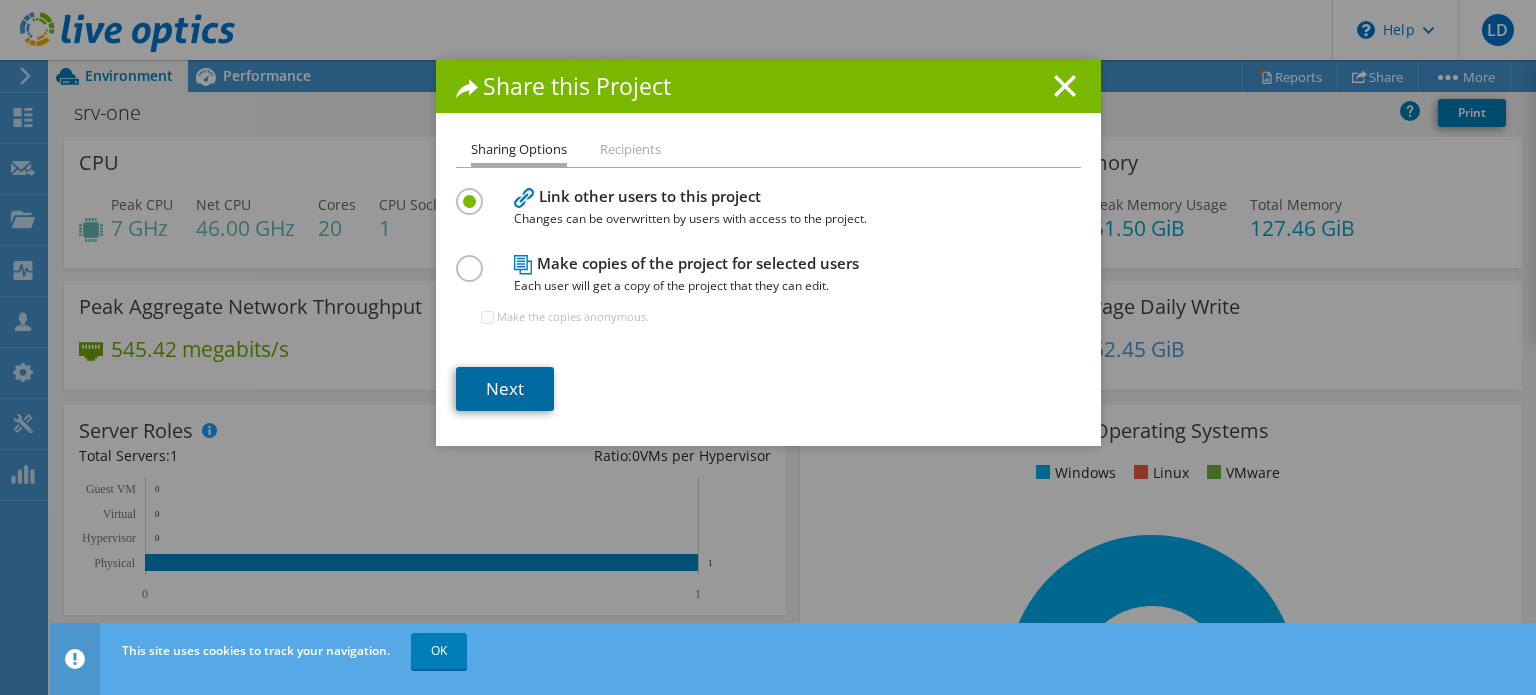 click on "Next" at bounding box center [505, 389] 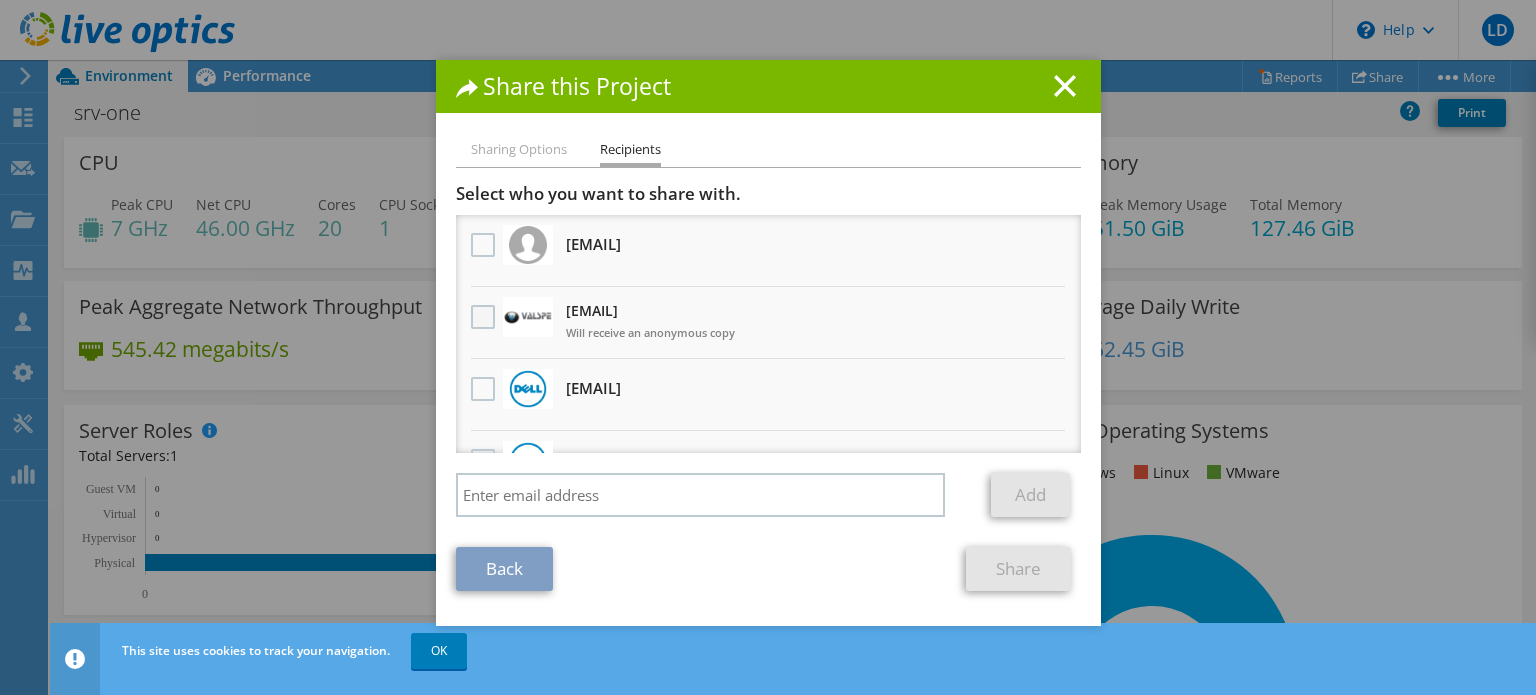 click at bounding box center [485, 317] 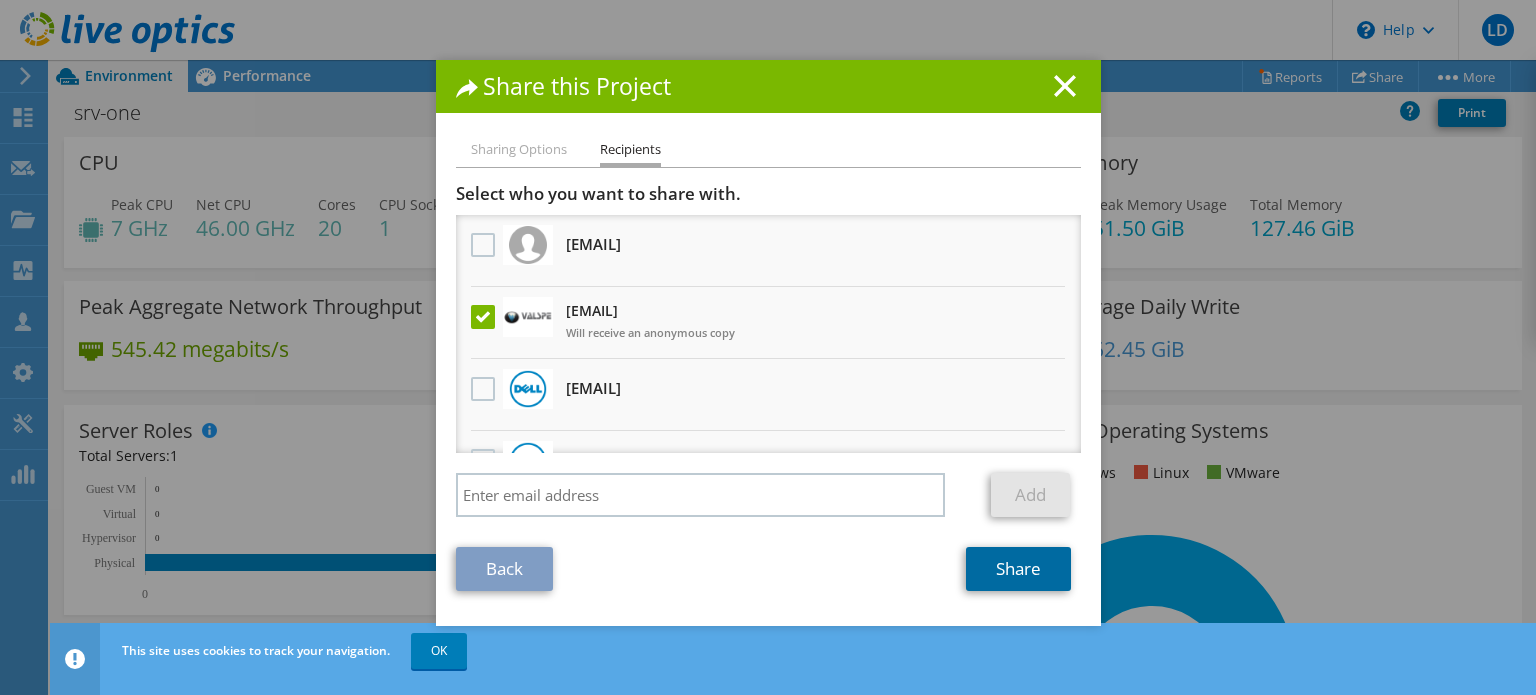 click on "Share" at bounding box center (1018, 569) 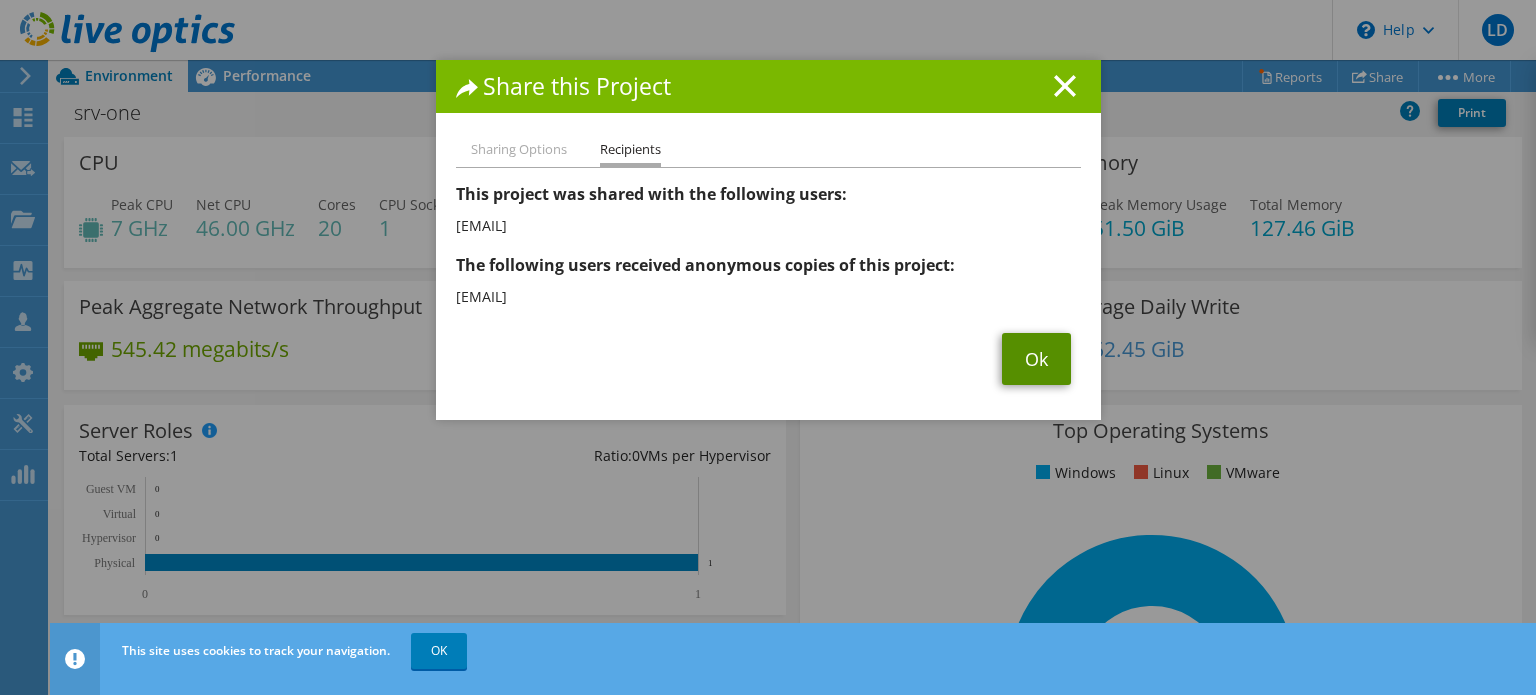 click on "Ok" at bounding box center [1036, 359] 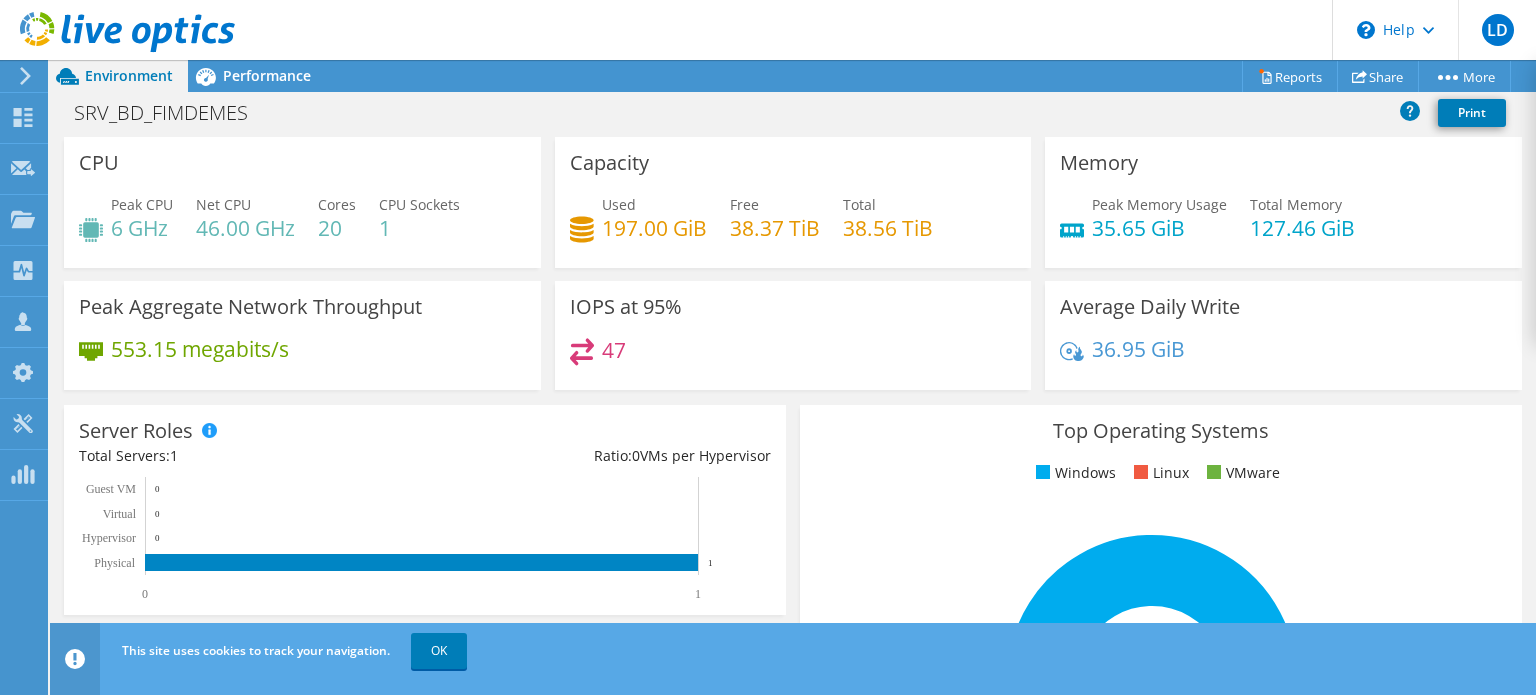 scroll, scrollTop: 0, scrollLeft: 0, axis: both 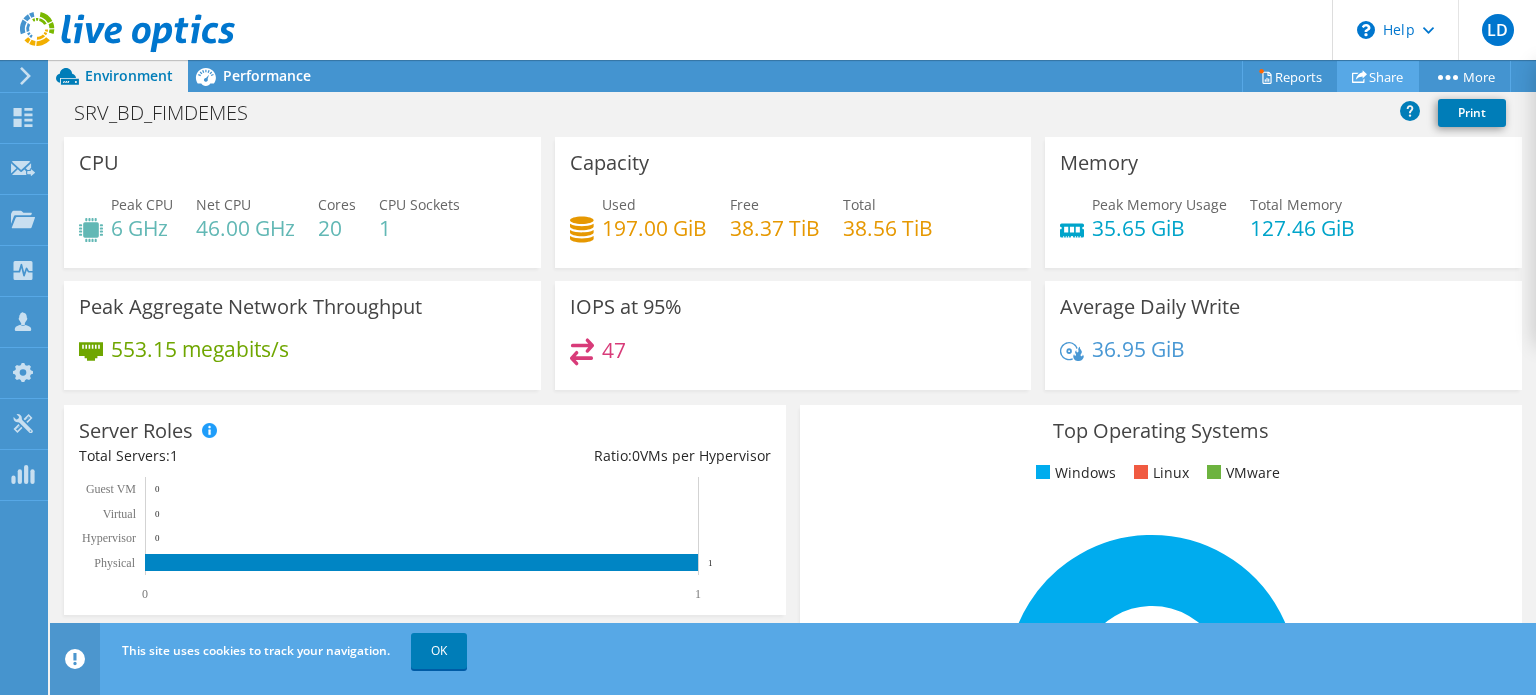 click 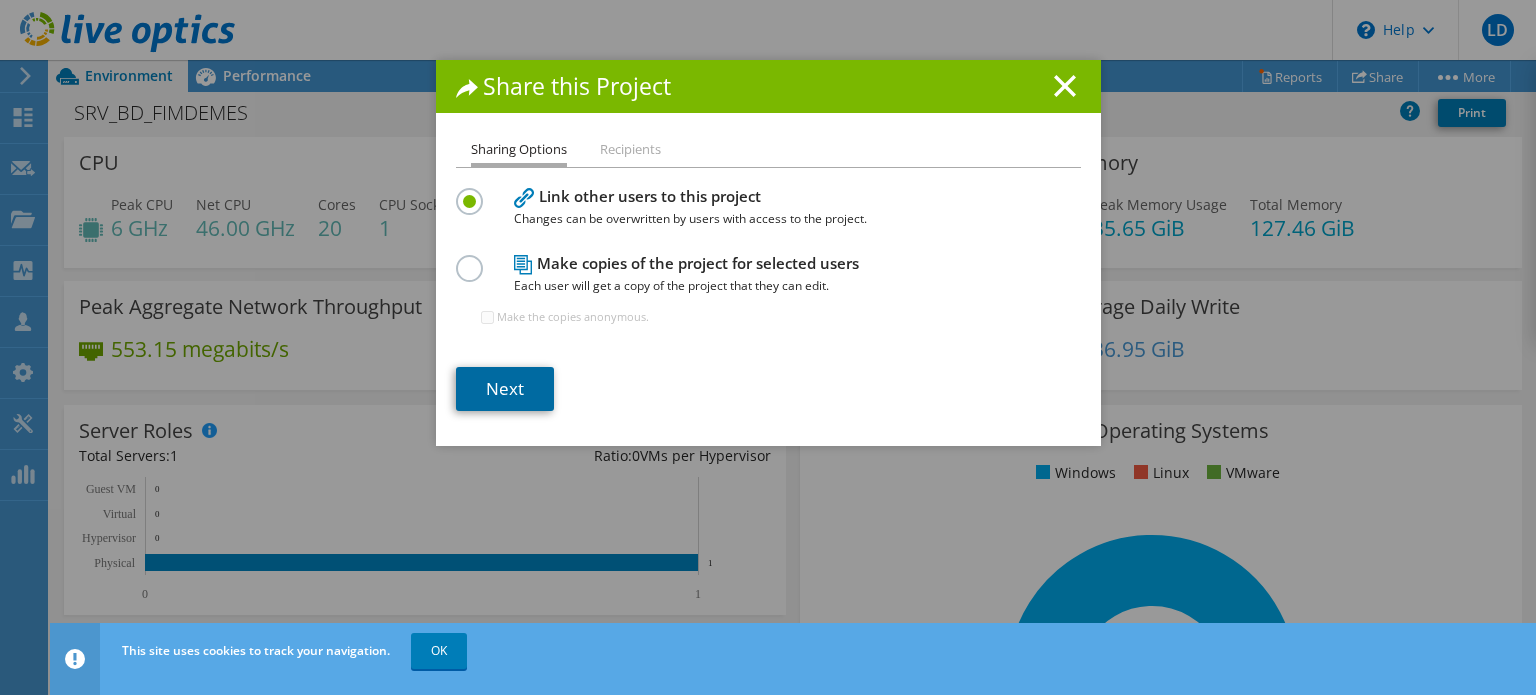 click on "Next" at bounding box center (505, 389) 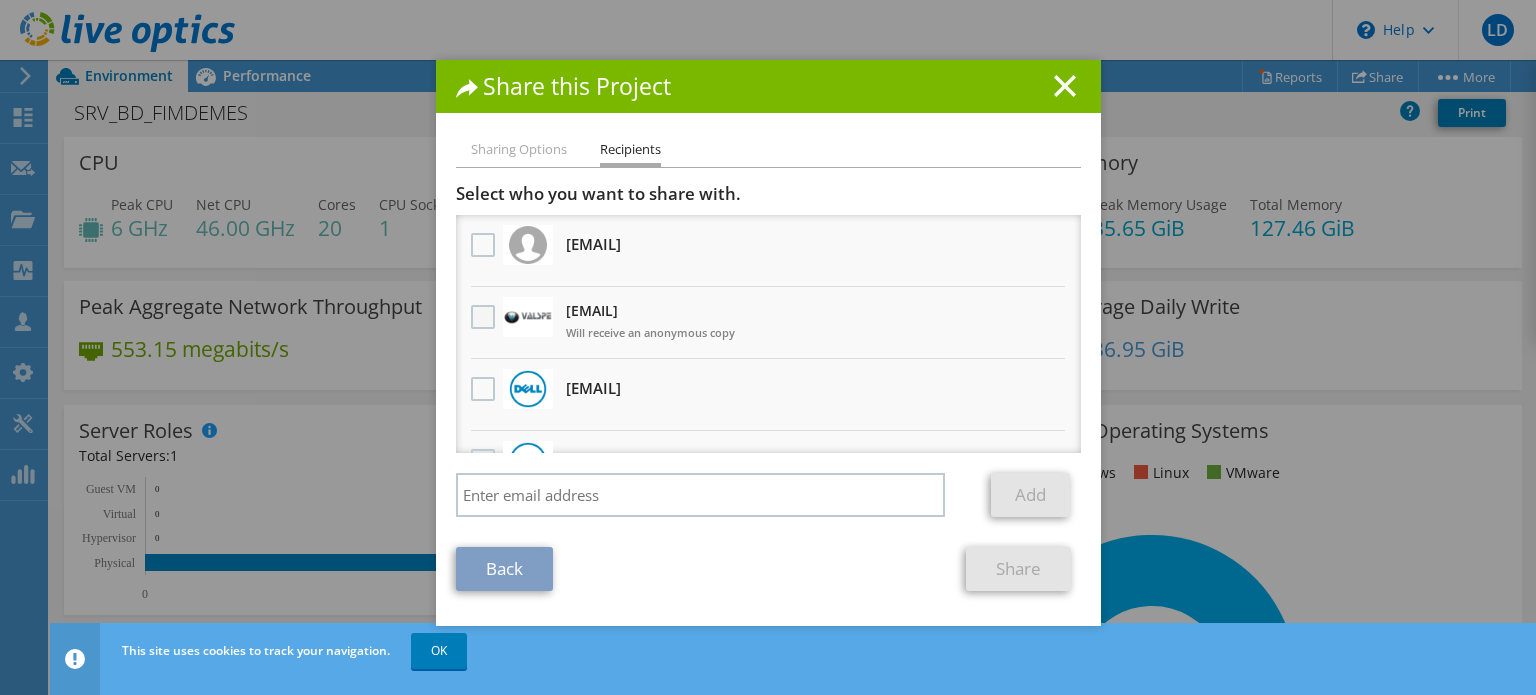 click at bounding box center [485, 317] 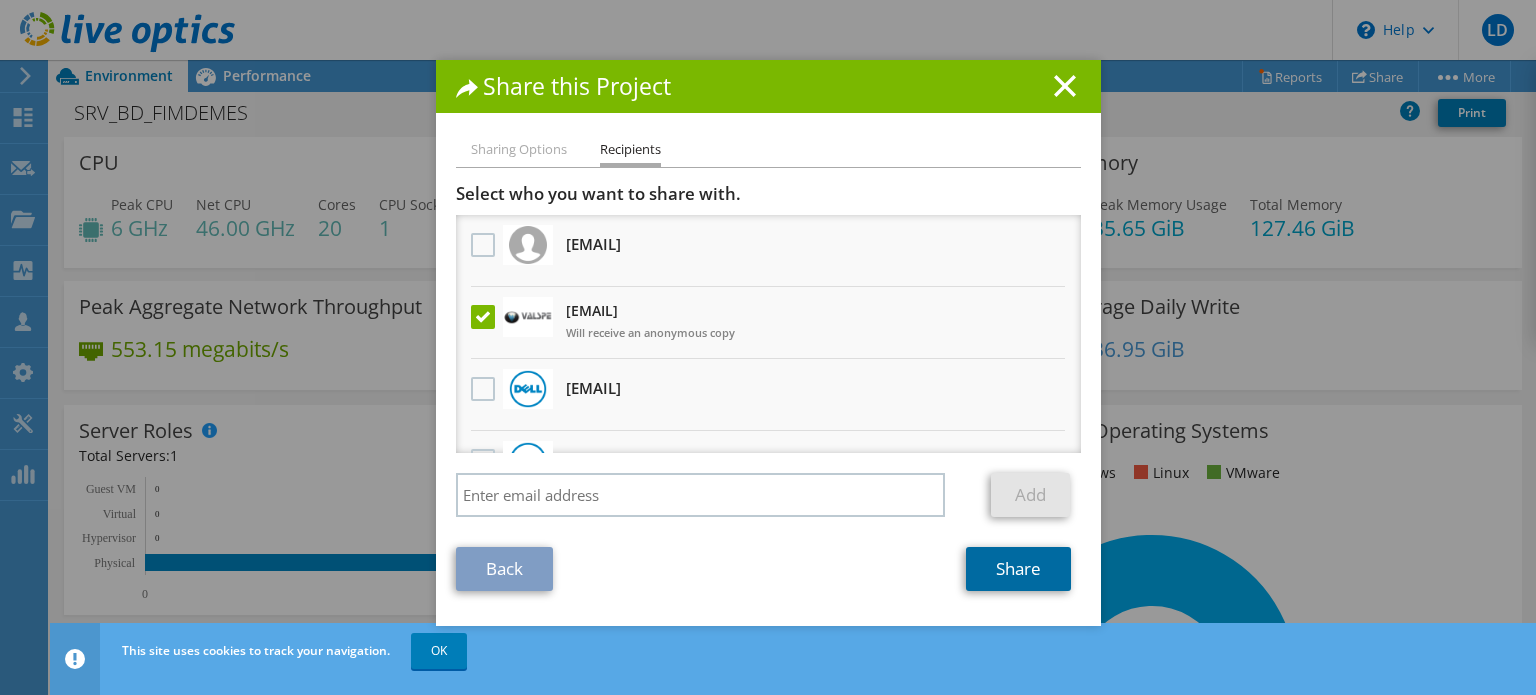 click on "Share" at bounding box center (1018, 569) 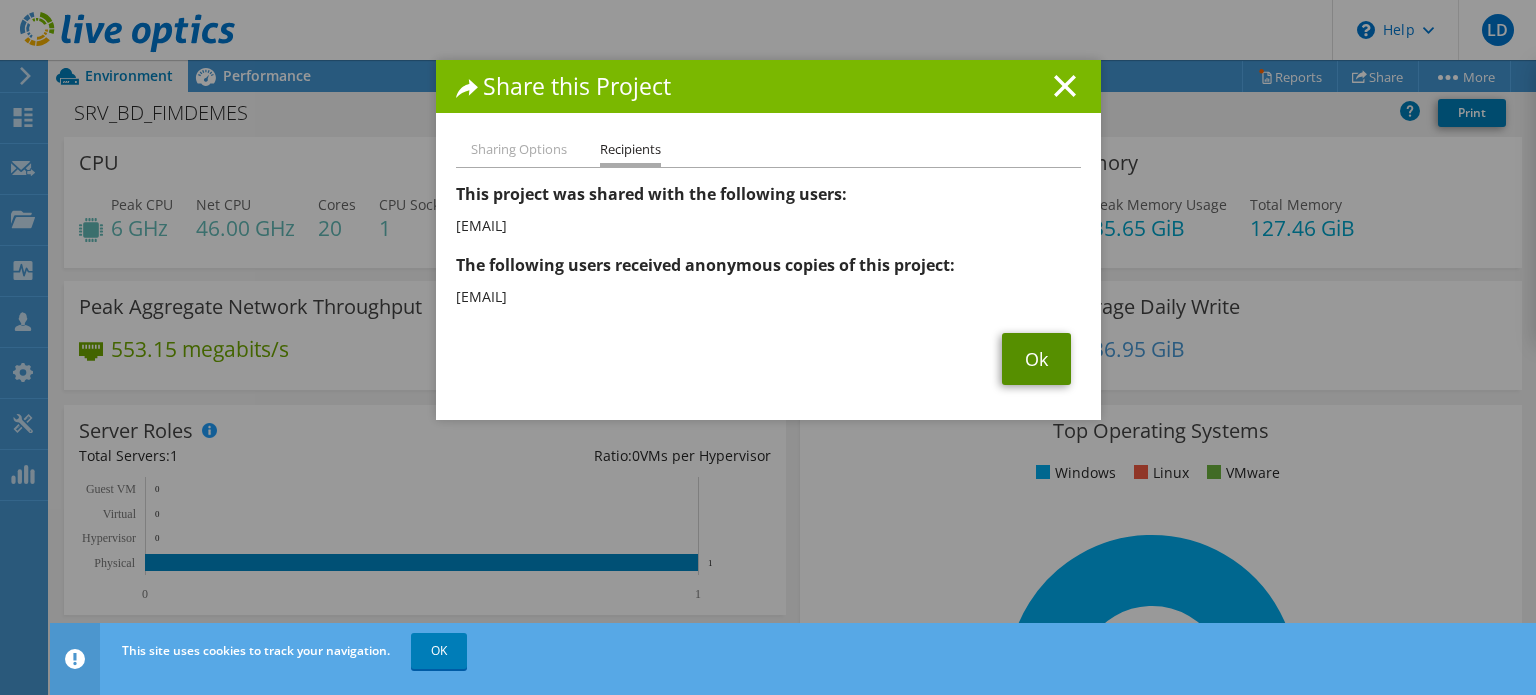 click on "Ok" at bounding box center (1036, 359) 